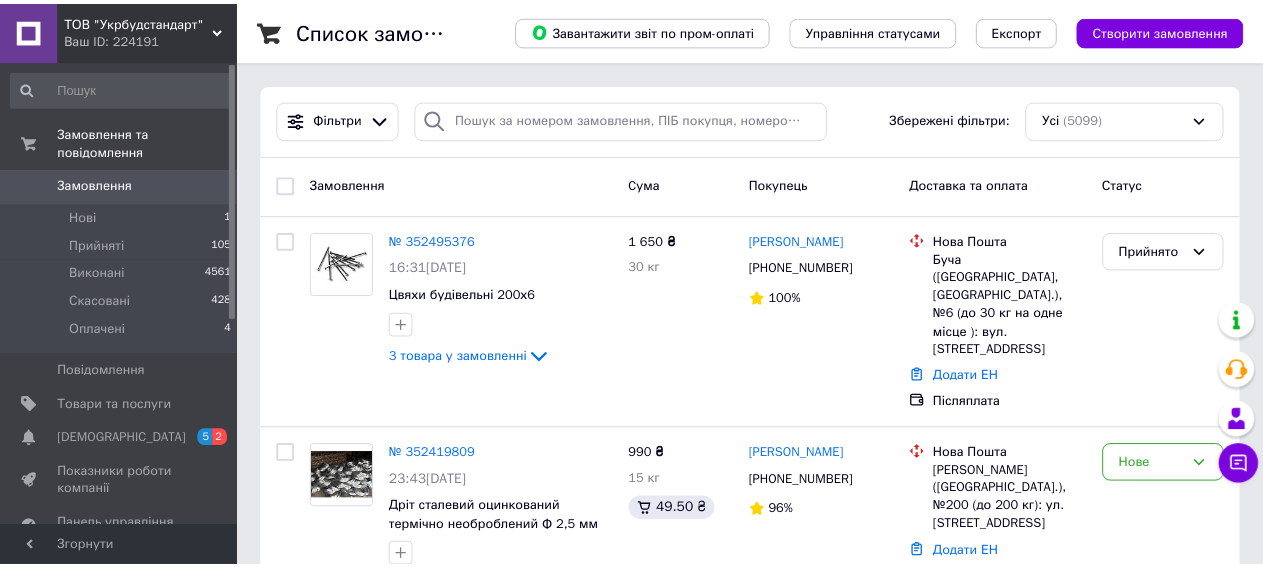 scroll, scrollTop: 0, scrollLeft: 0, axis: both 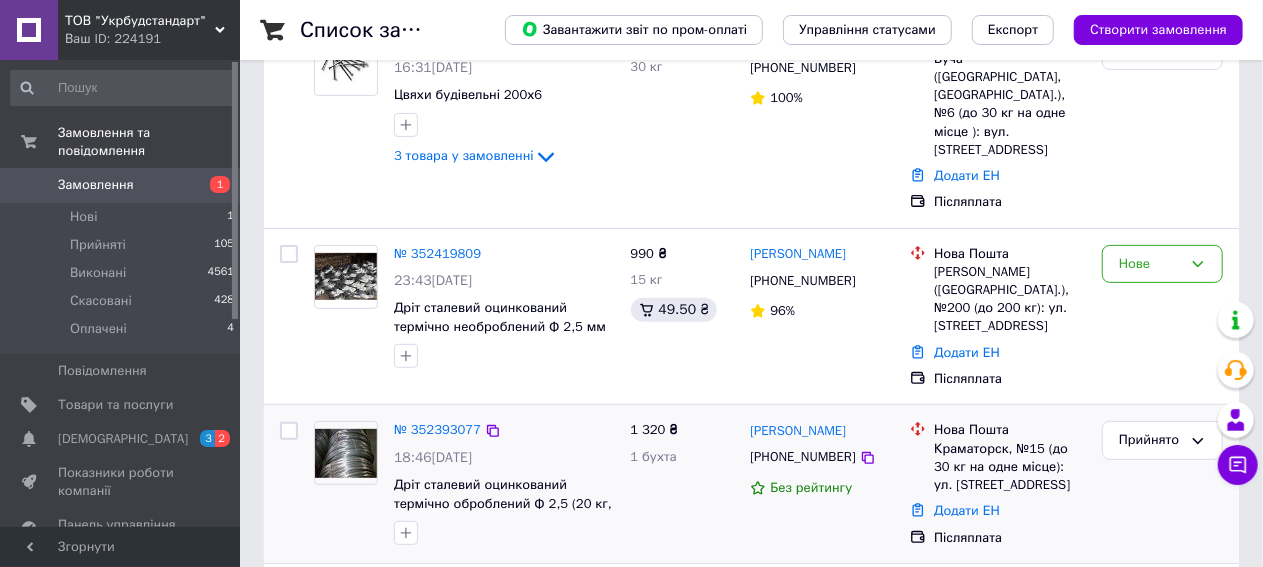 click at bounding box center (346, 453) 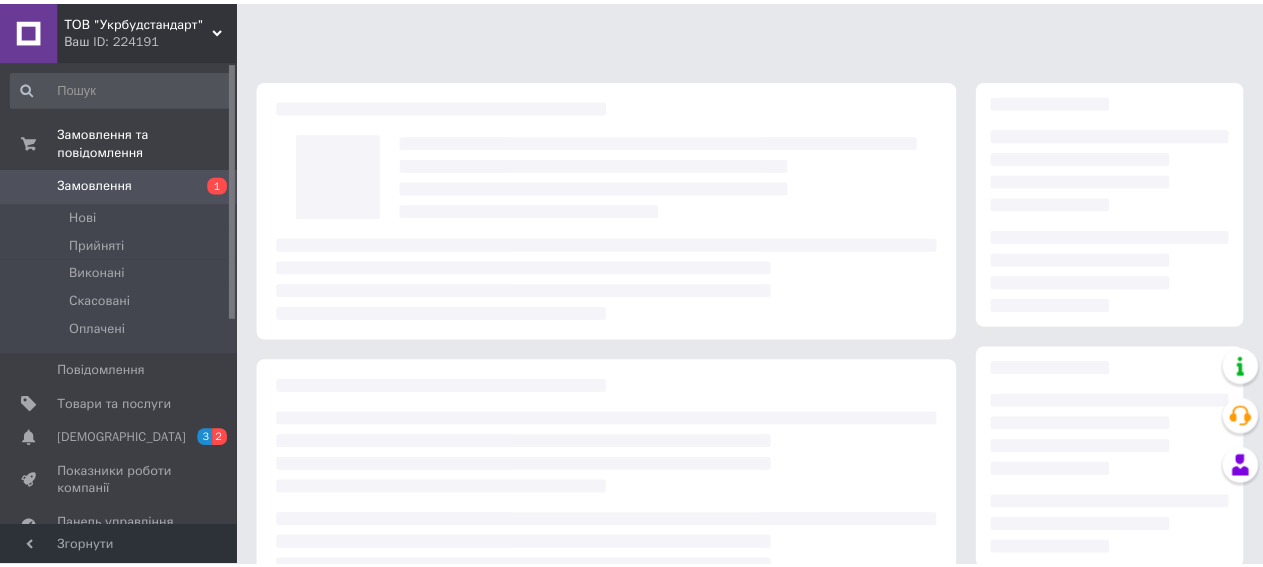 scroll, scrollTop: 0, scrollLeft: 0, axis: both 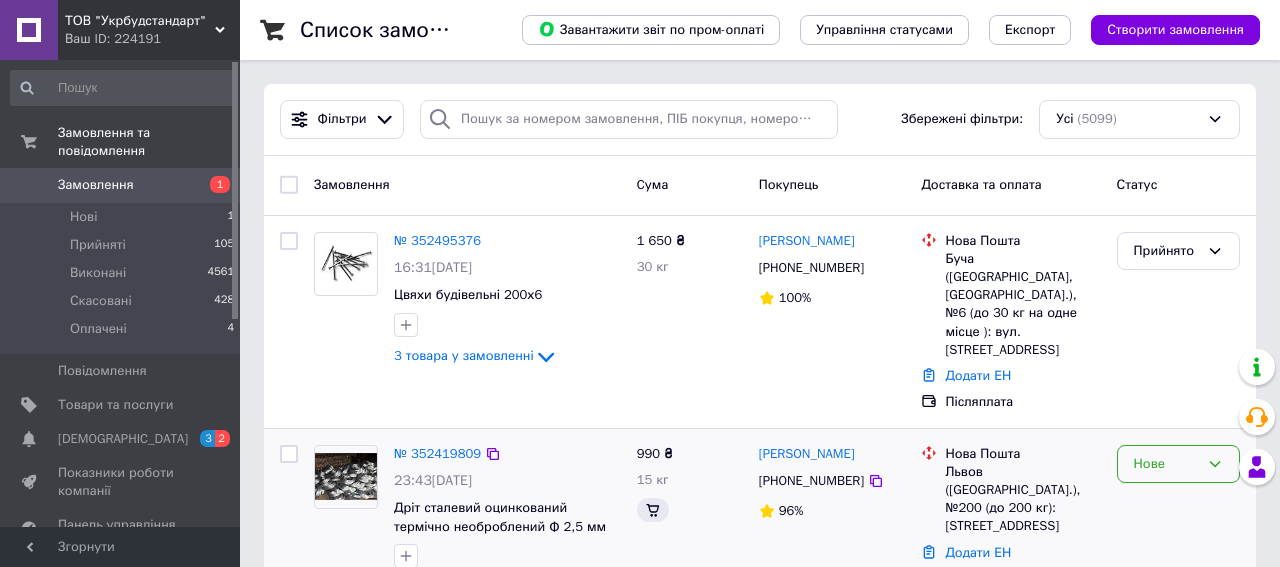 click on "Нове" at bounding box center [1178, 464] 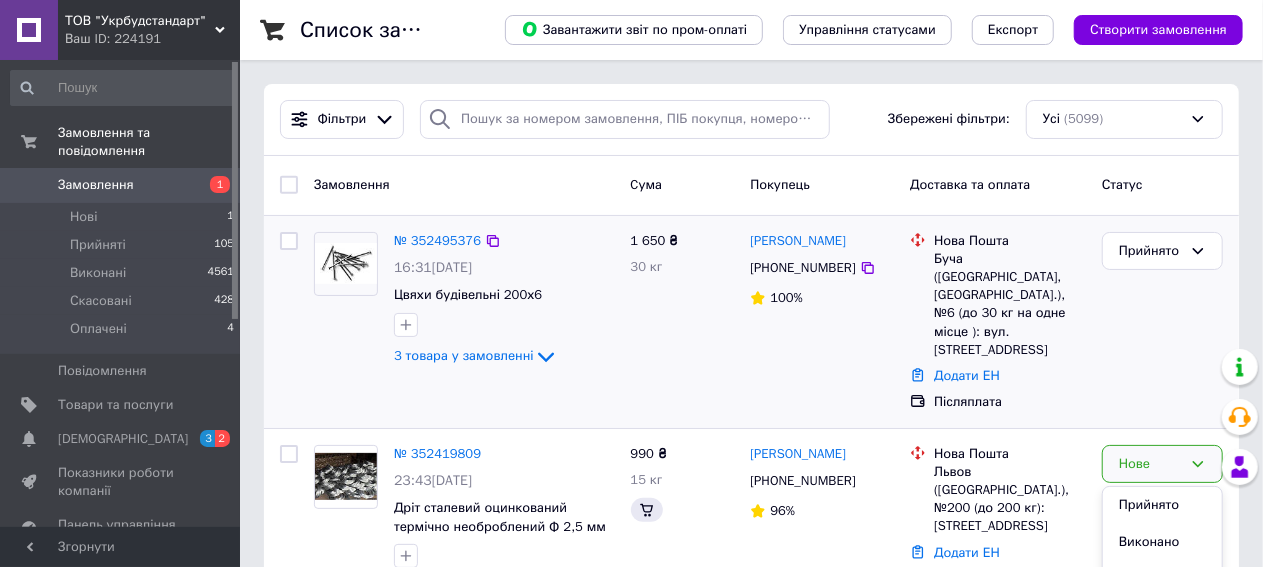 click on "Прийнято" at bounding box center [1162, 505] 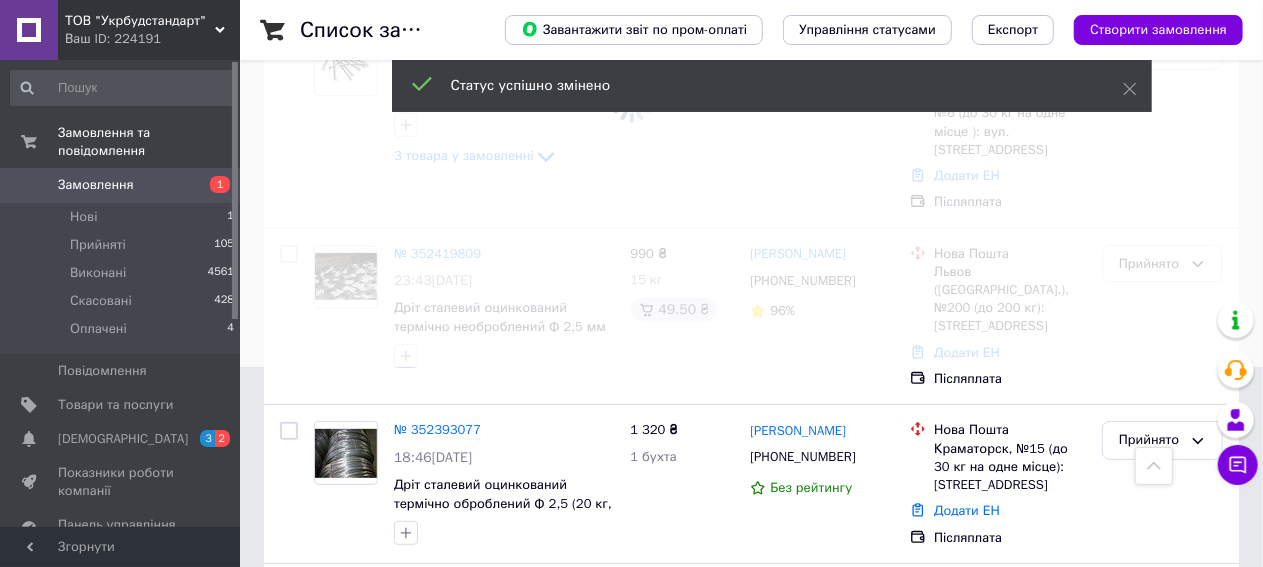 scroll, scrollTop: 100, scrollLeft: 0, axis: vertical 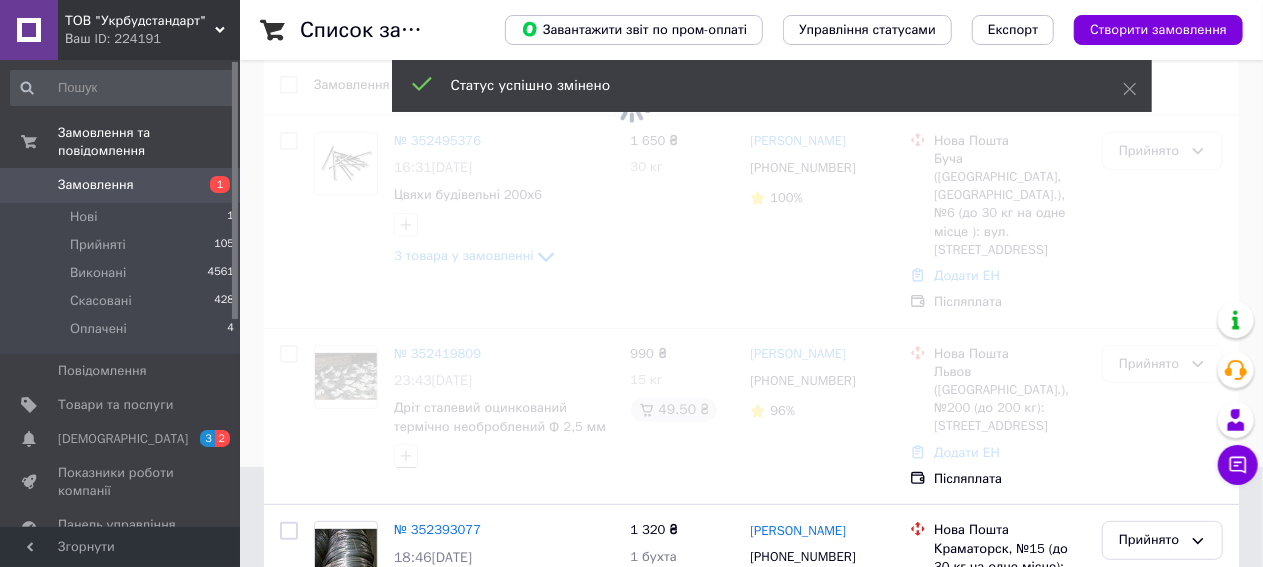 click on "ТОВ "Укрбудстандарт"" at bounding box center [140, 21] 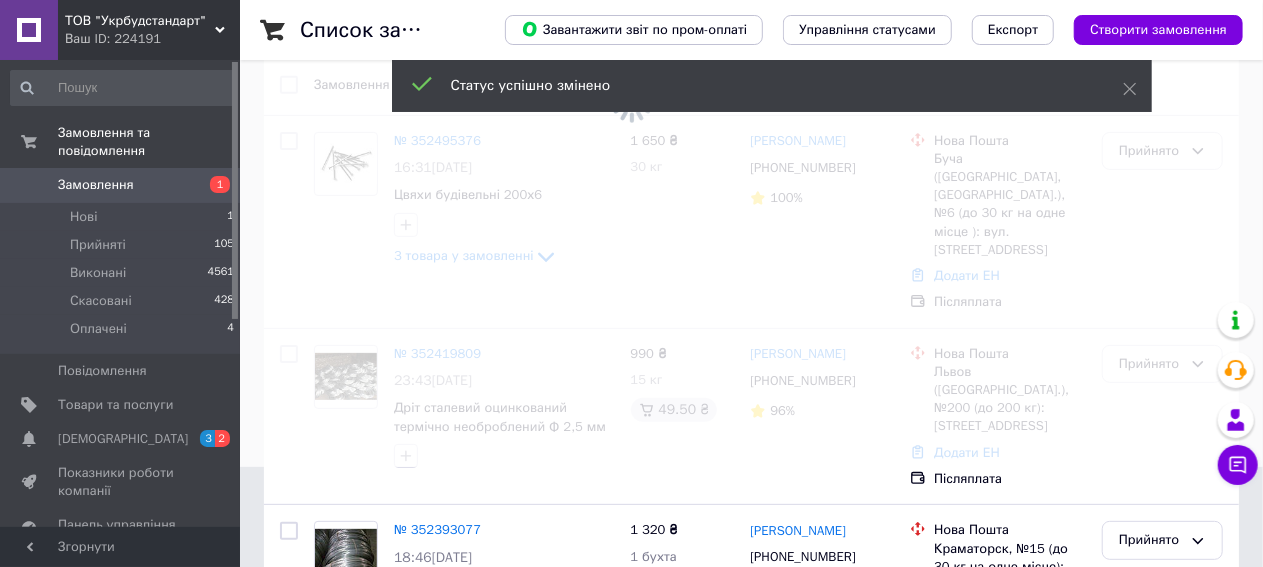 click on "ТОВ "Укрбудстандарт" Ваш ID: 224191 Сайт ТОВ "Укрбудстандарт" Кабінет покупця Перевірити стан системи Сторінка на порталі ООО "УКРПРОМСТАЛЬ" УКРБУДСТАНДАРТ Довідка Вийти" at bounding box center (120, 30) 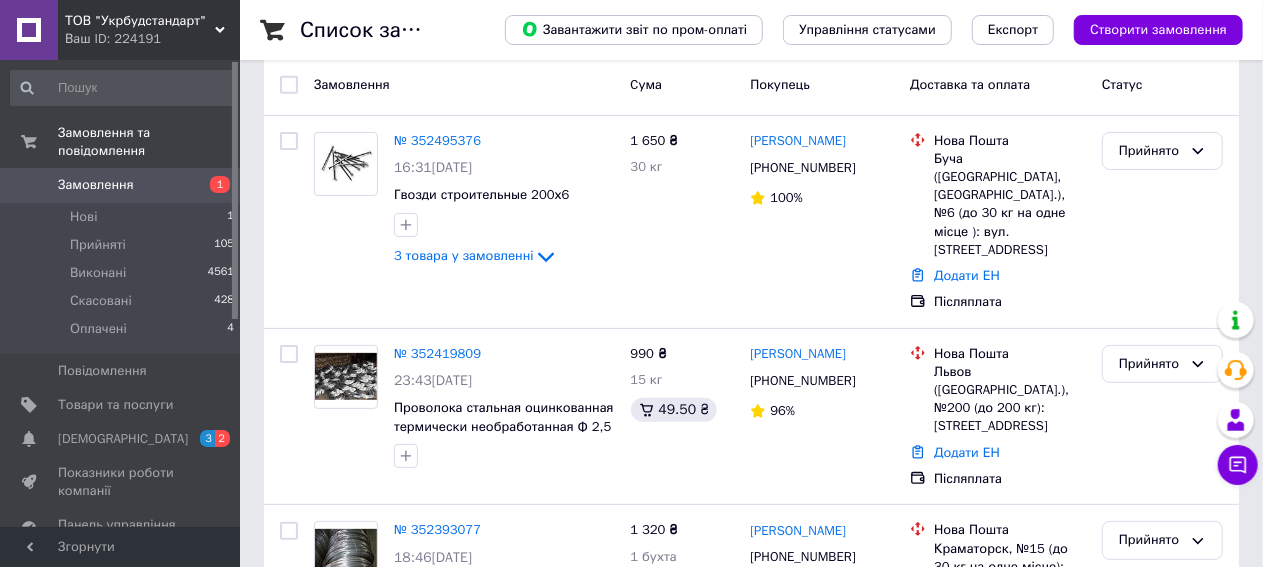 click 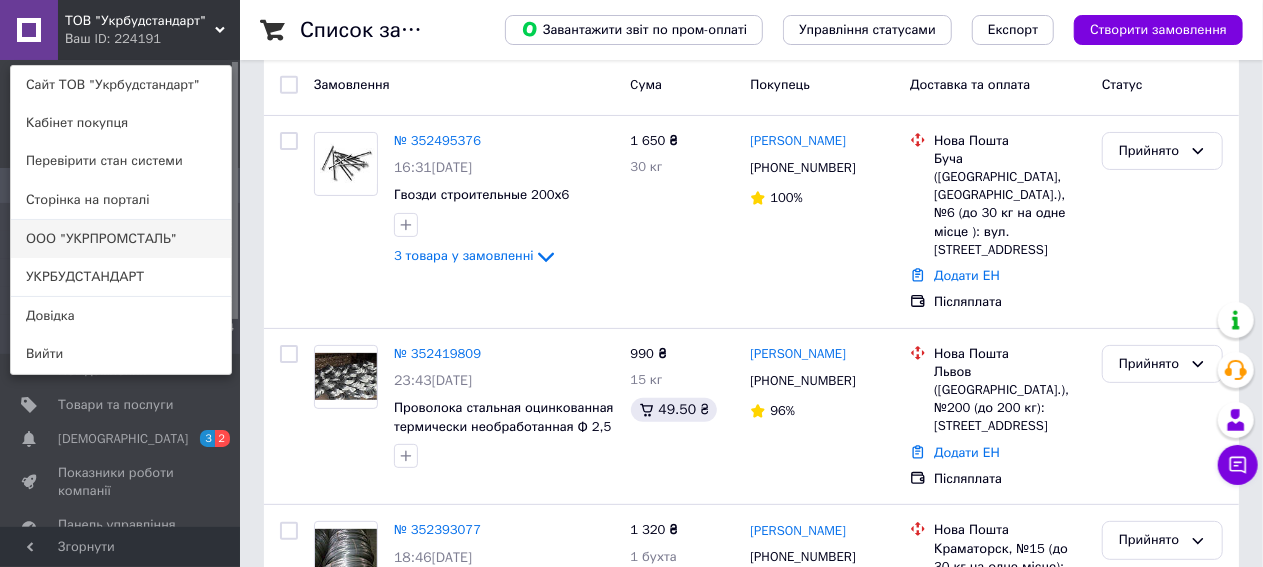 click on "ООО "УКРПРОМСТАЛЬ"" at bounding box center [121, 239] 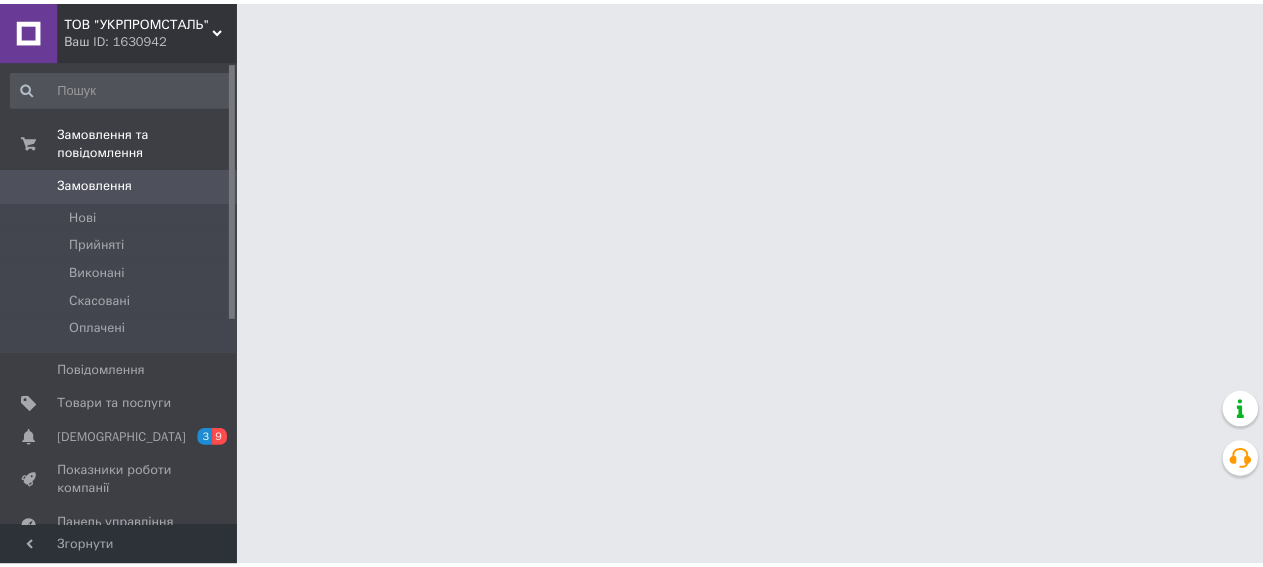 scroll, scrollTop: 0, scrollLeft: 0, axis: both 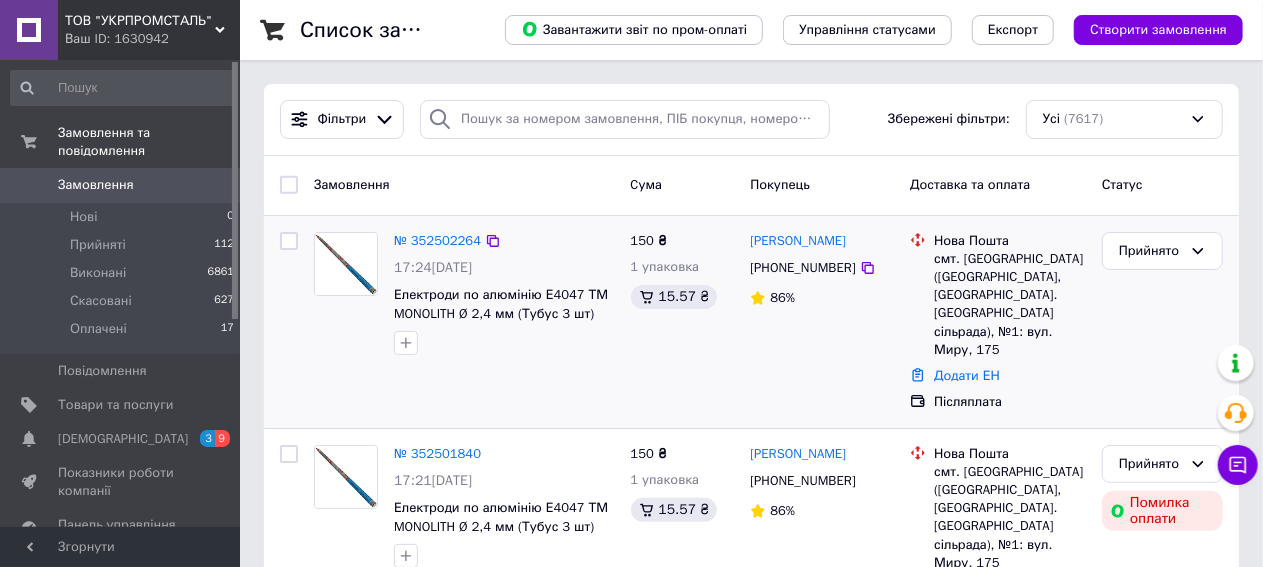 click on "150 ₴ 1 упаковка 15.57 ₴" at bounding box center [683, 322] 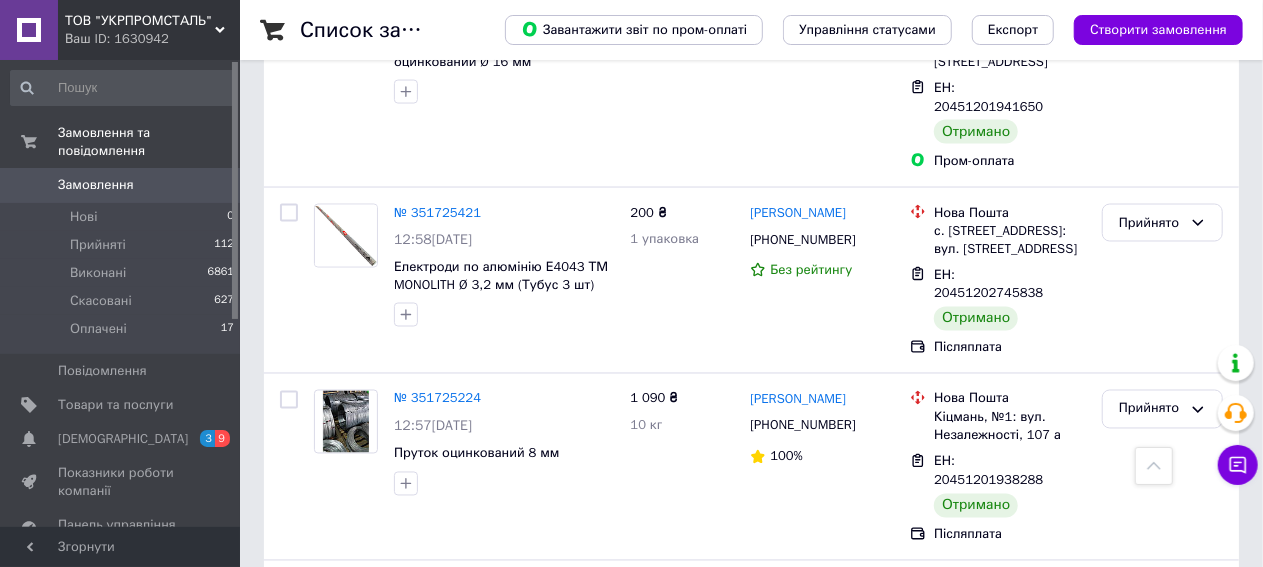 scroll, scrollTop: 5600, scrollLeft: 0, axis: vertical 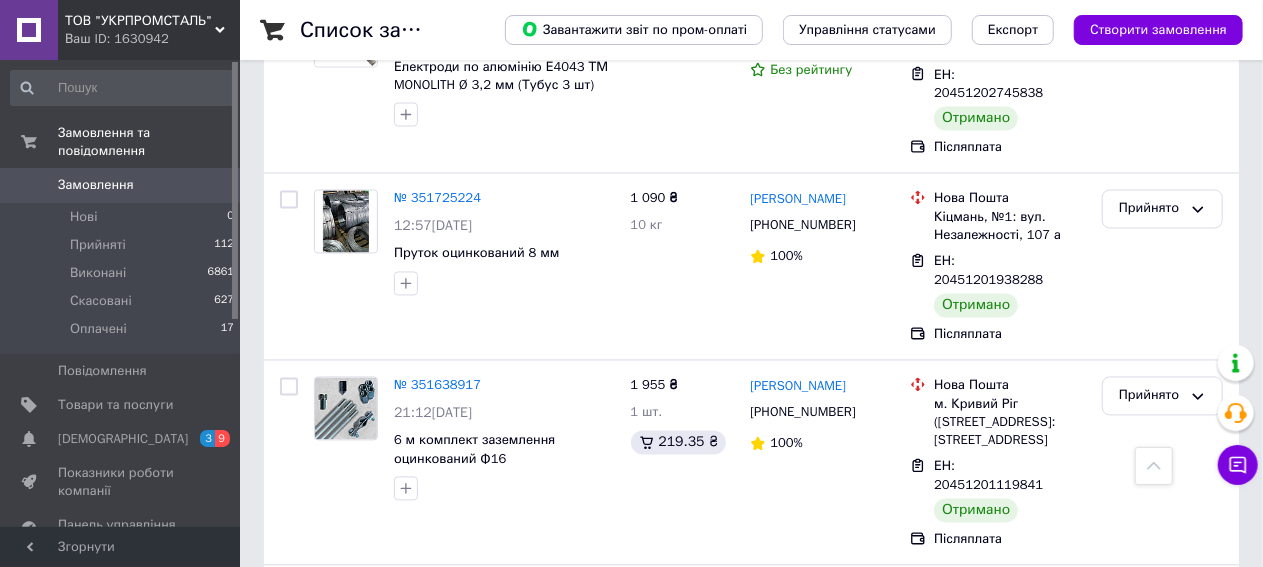 click on "ТОВ "УКРПРОМСТАЛЬ"" at bounding box center [140, 21] 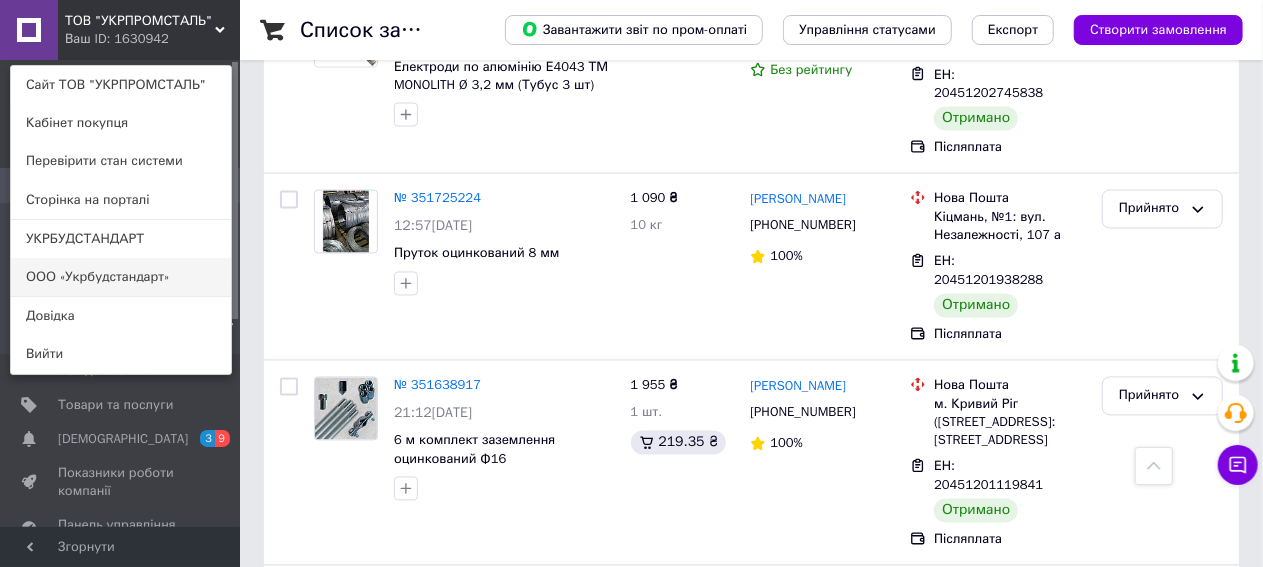 click on "ООО «Укрбудстандарт»" at bounding box center (121, 277) 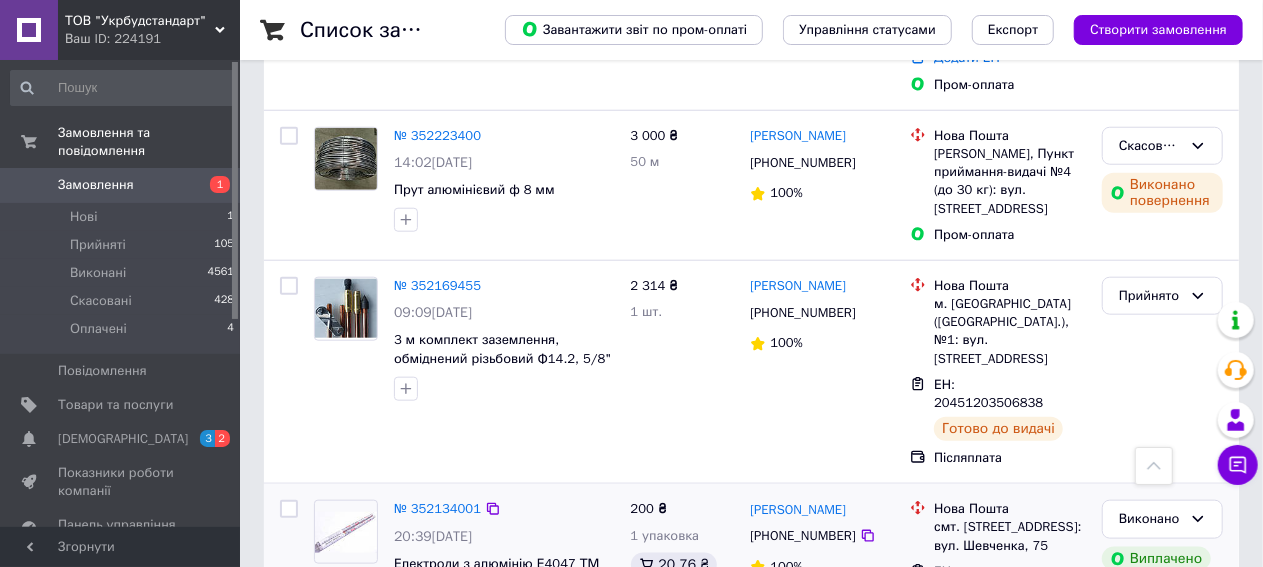scroll, scrollTop: 1200, scrollLeft: 0, axis: vertical 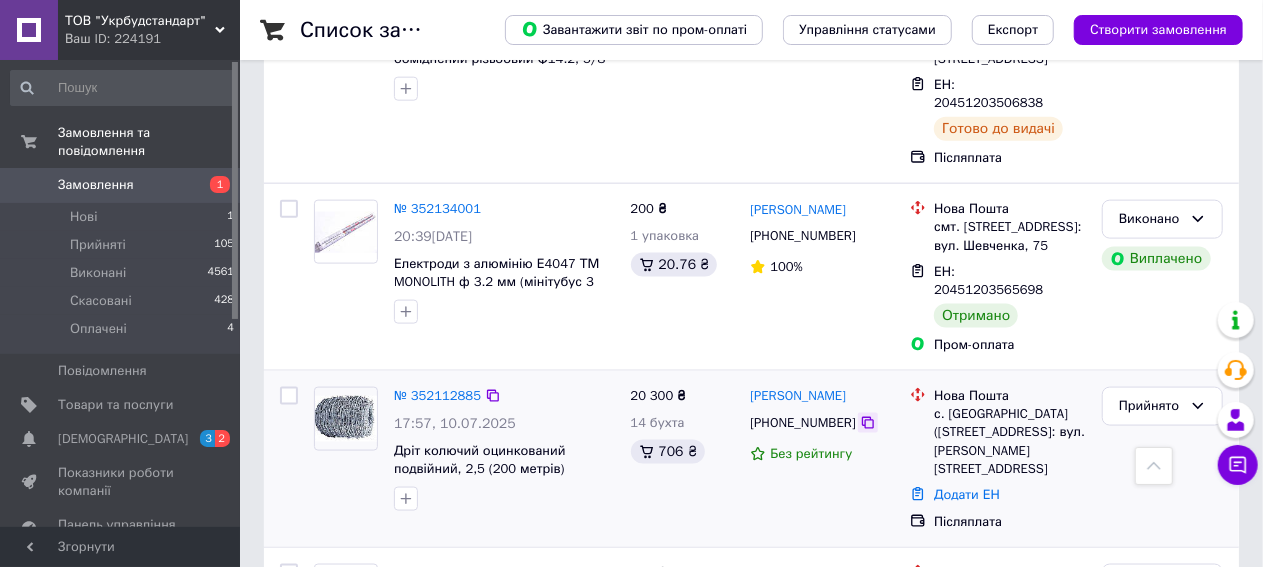 click 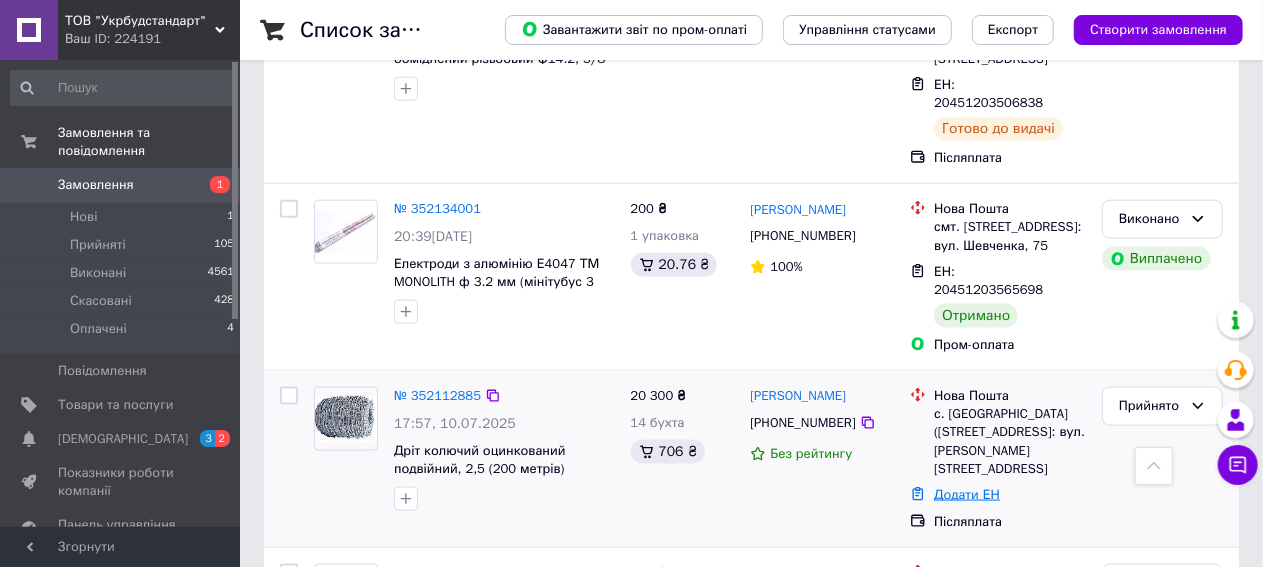 click on "Додати ЕН" at bounding box center [967, 494] 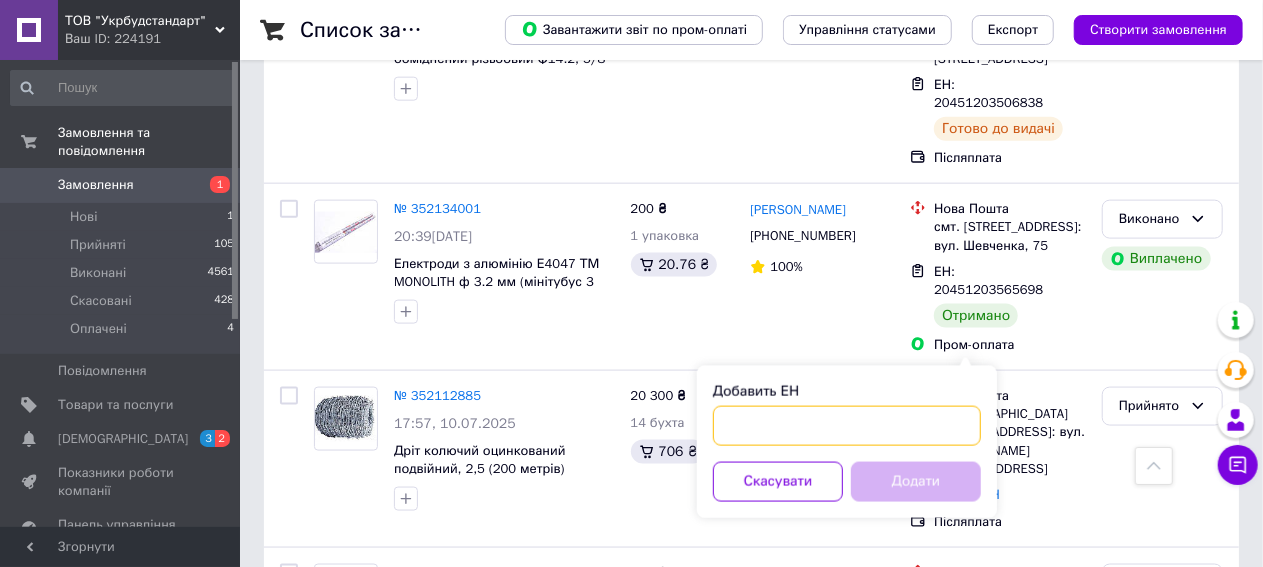 click on "Добавить ЕН" at bounding box center [847, 426] 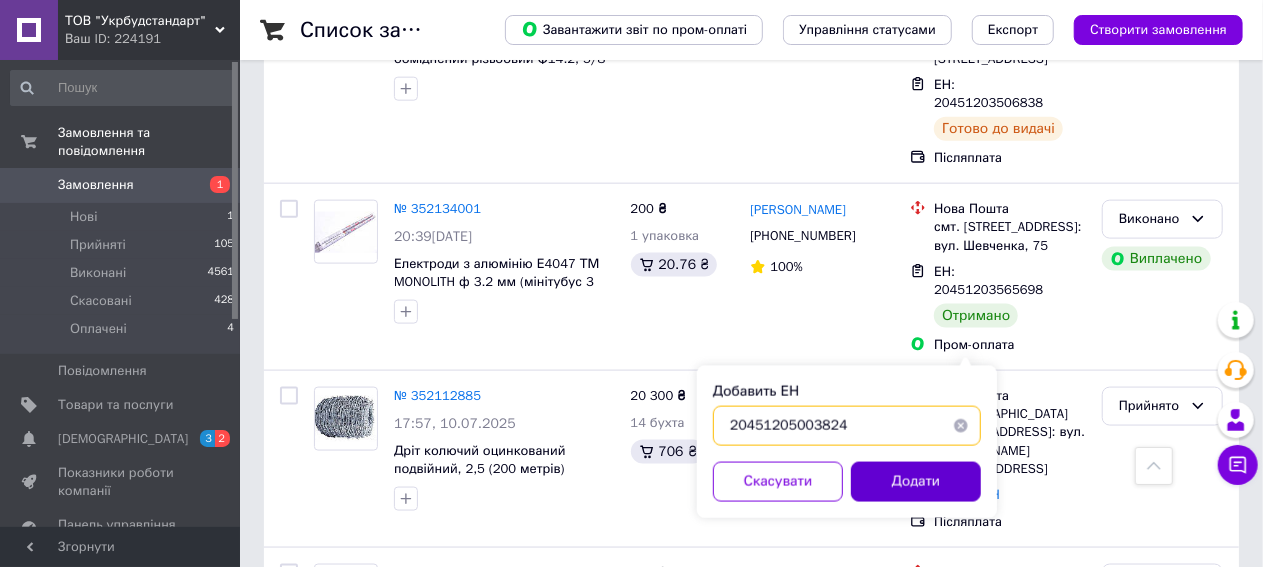 type on "20451205003824" 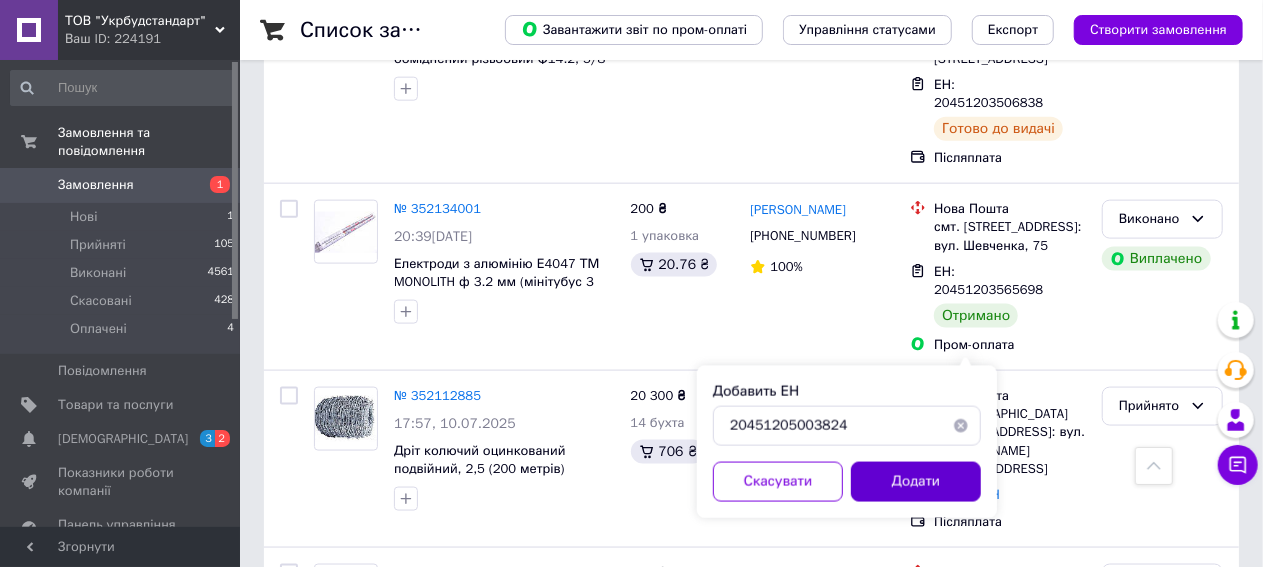 click on "Додати" at bounding box center [916, 482] 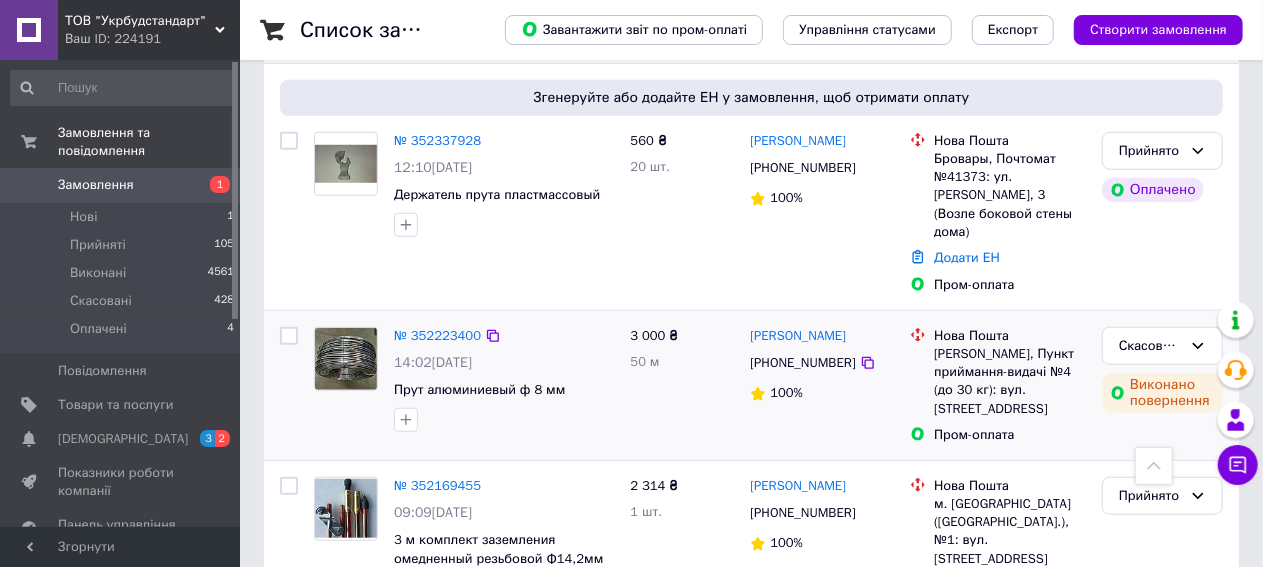 scroll, scrollTop: 600, scrollLeft: 0, axis: vertical 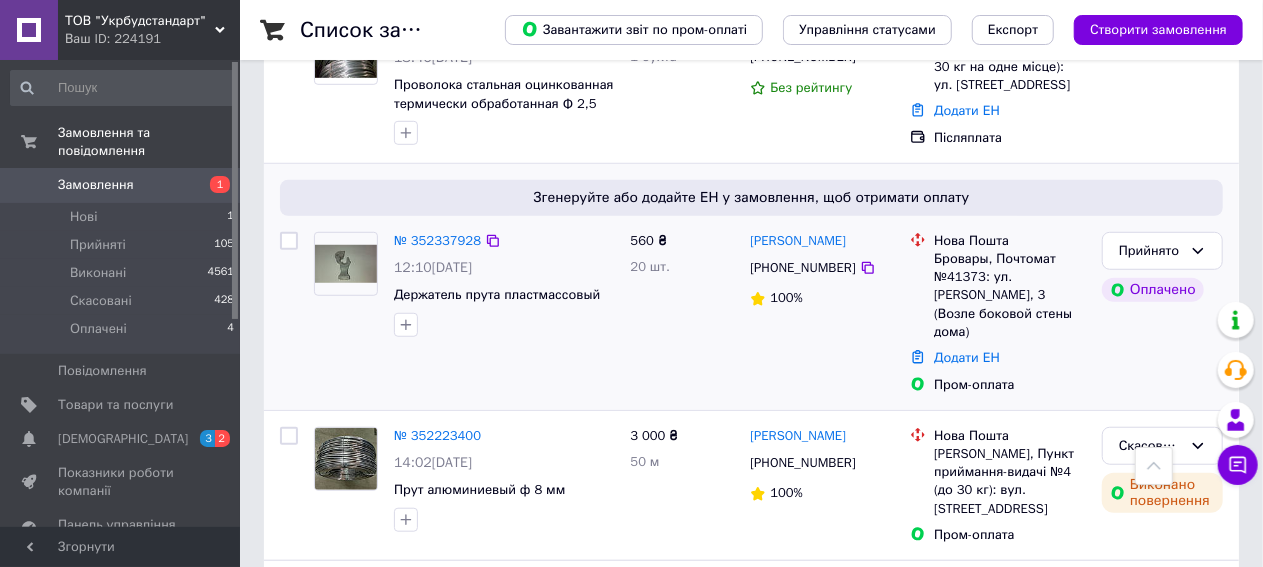 click at bounding box center [504, 325] 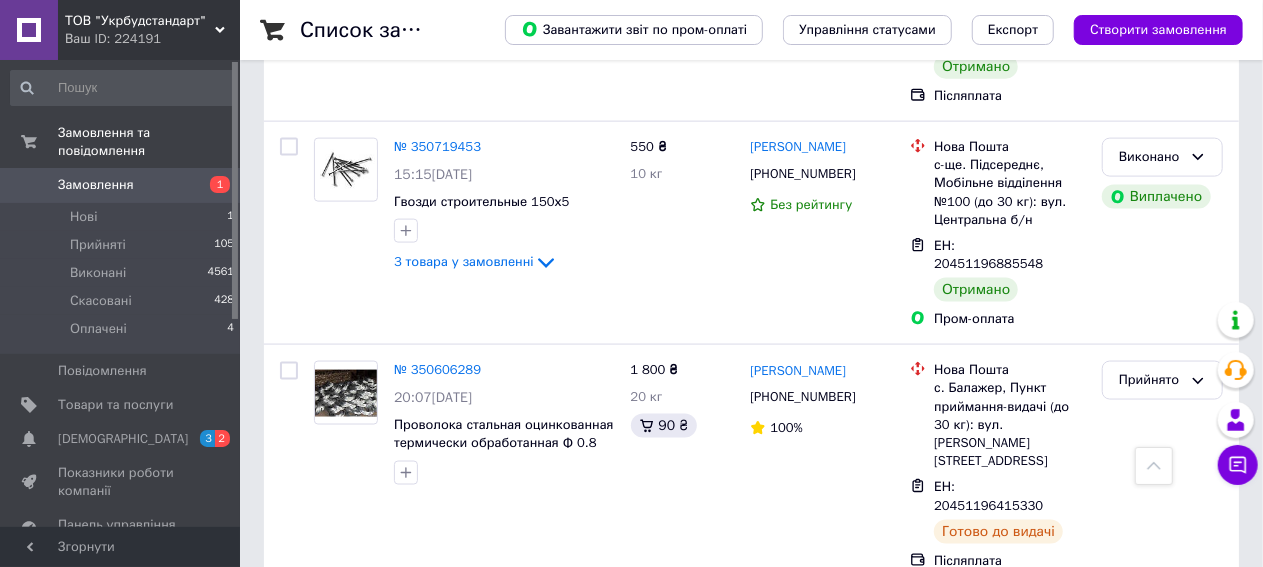 scroll, scrollTop: 5000, scrollLeft: 0, axis: vertical 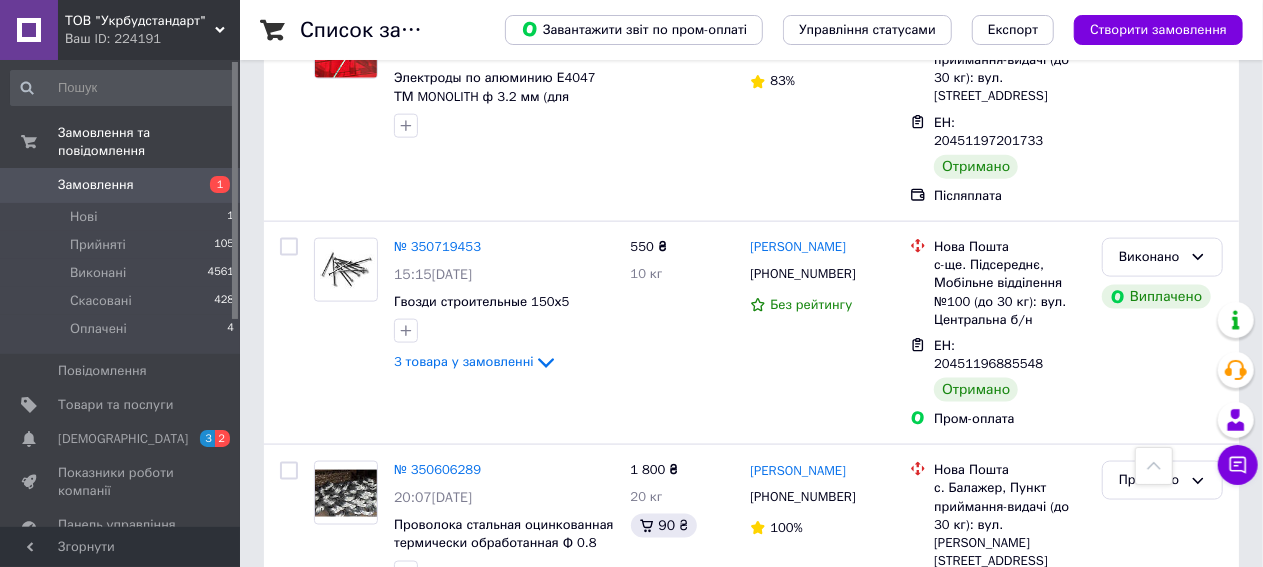 click on "№ 350540098" at bounding box center (504, 917) 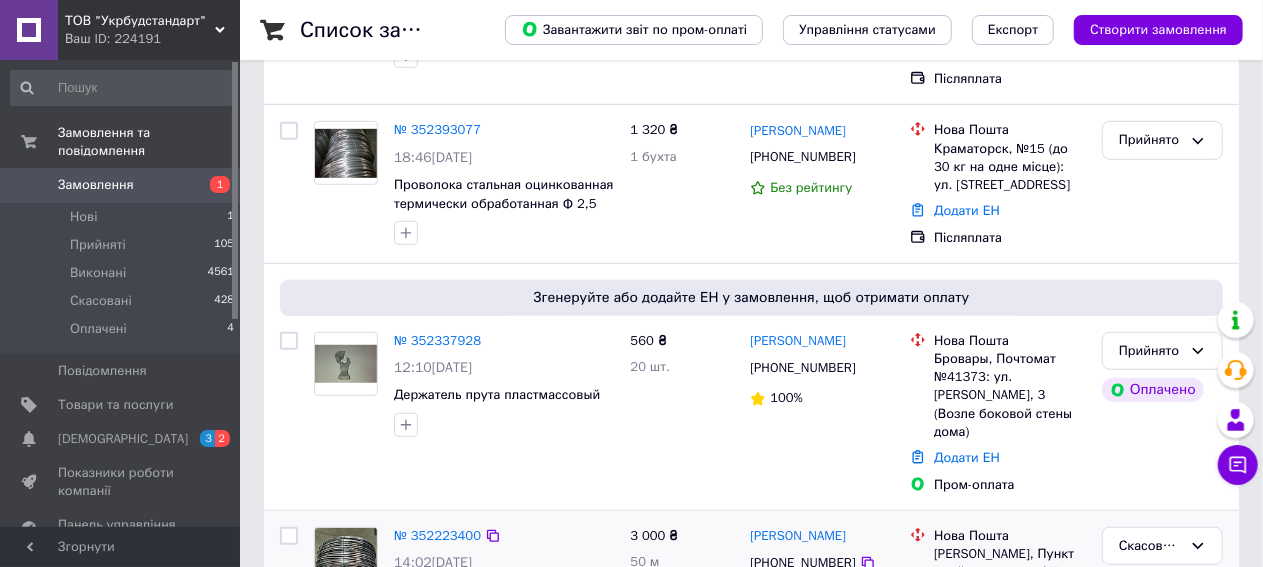 scroll, scrollTop: 600, scrollLeft: 0, axis: vertical 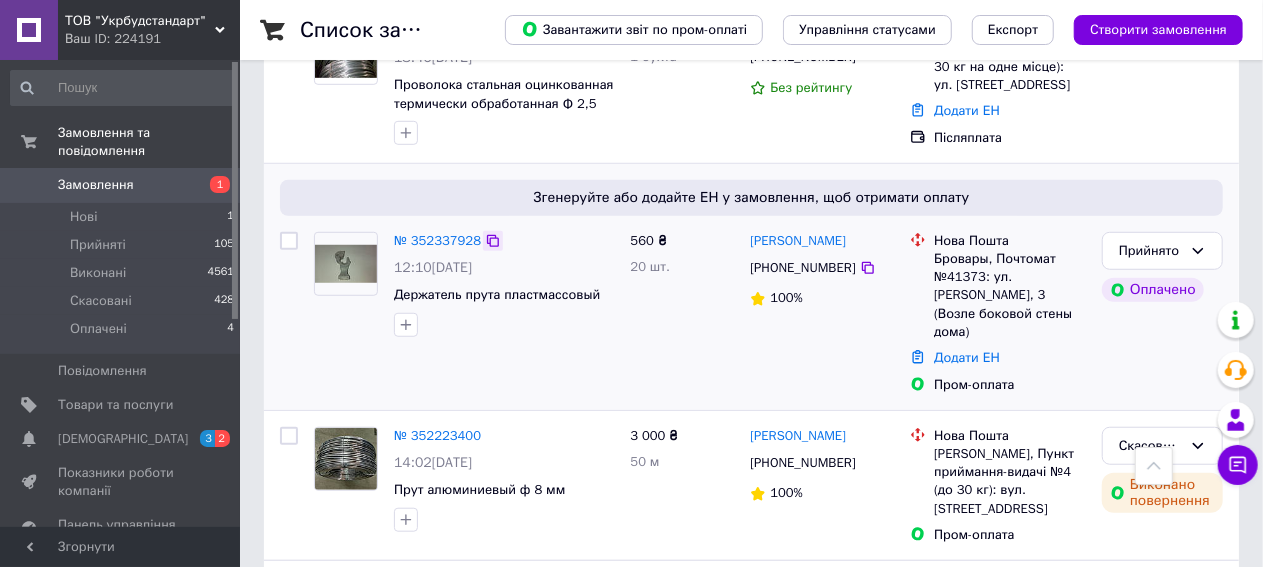 click 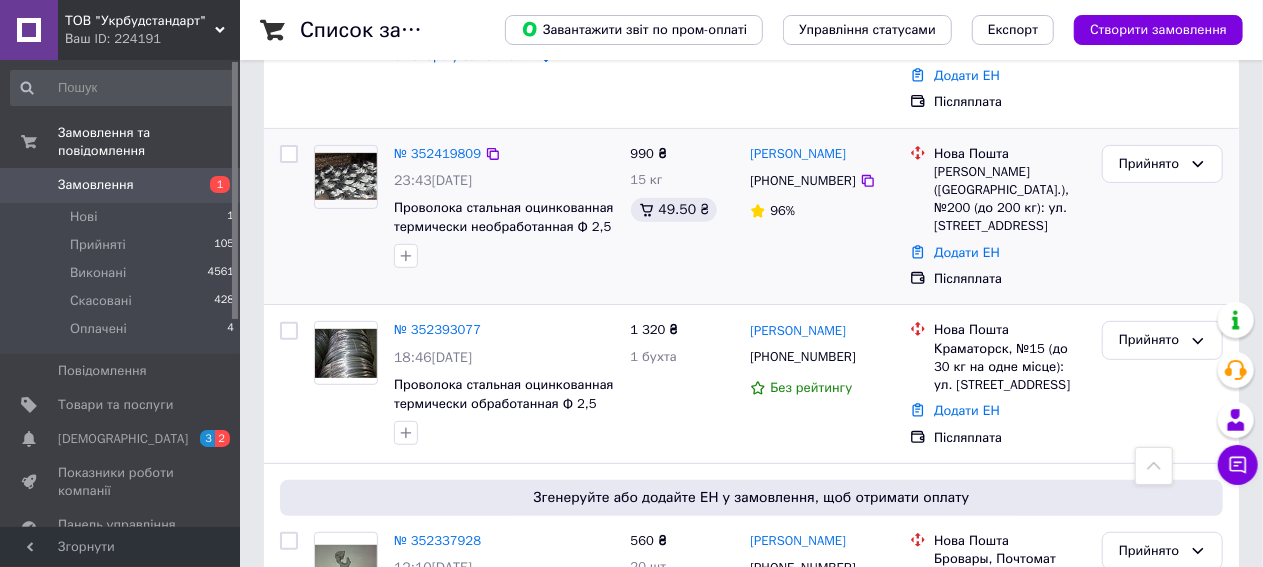 scroll, scrollTop: 400, scrollLeft: 0, axis: vertical 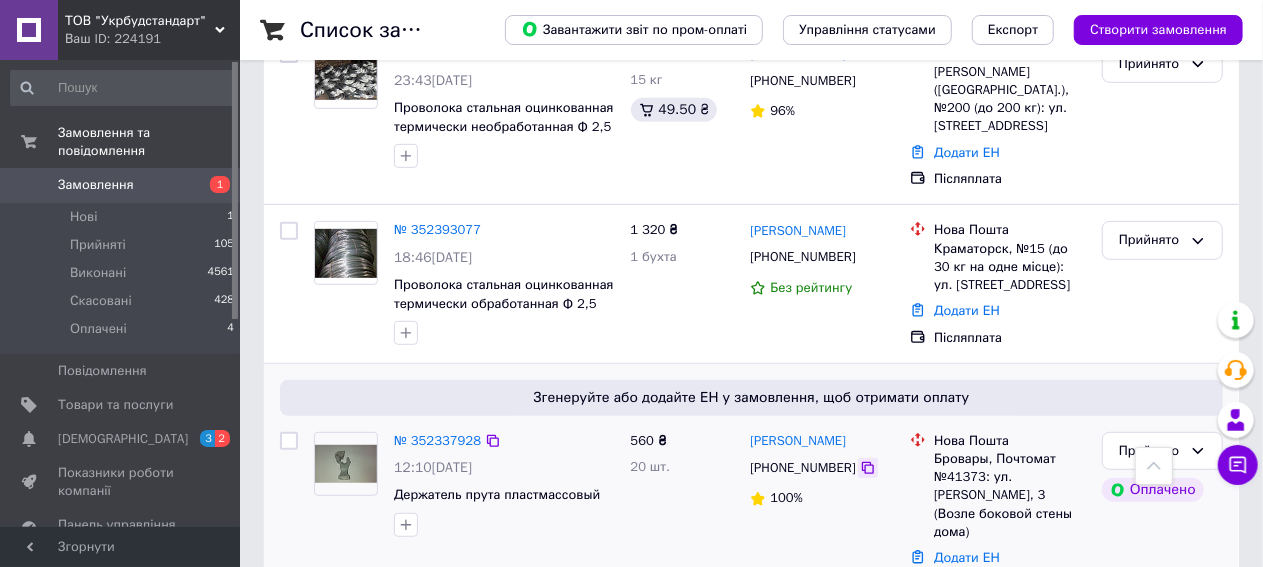 click 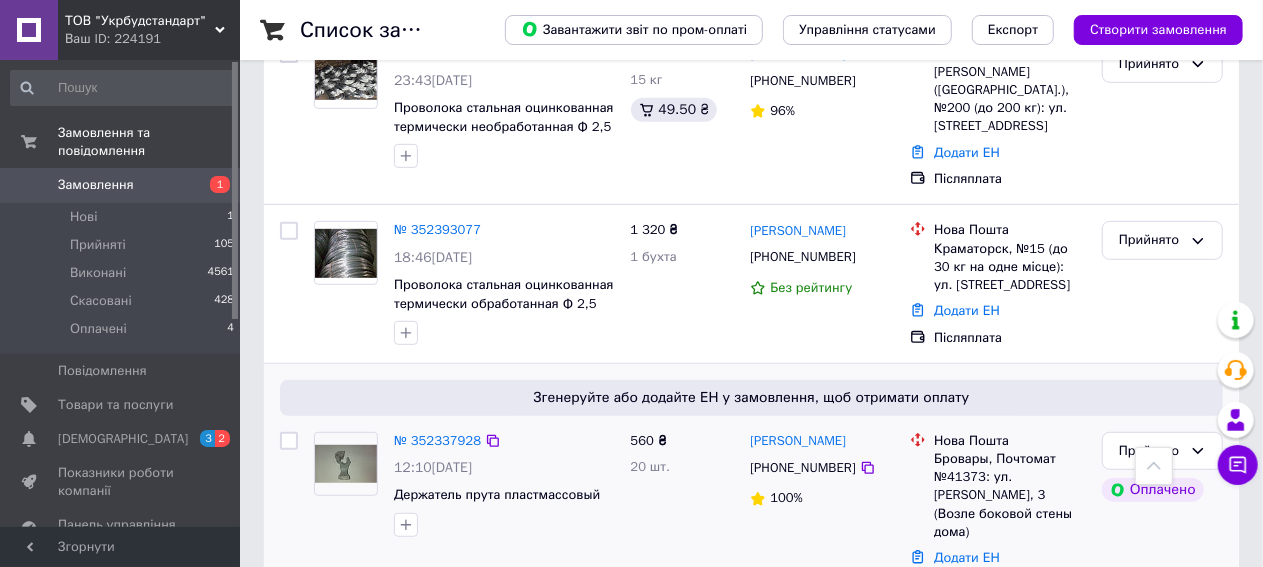 click on "Додати ЕН" at bounding box center [967, 557] 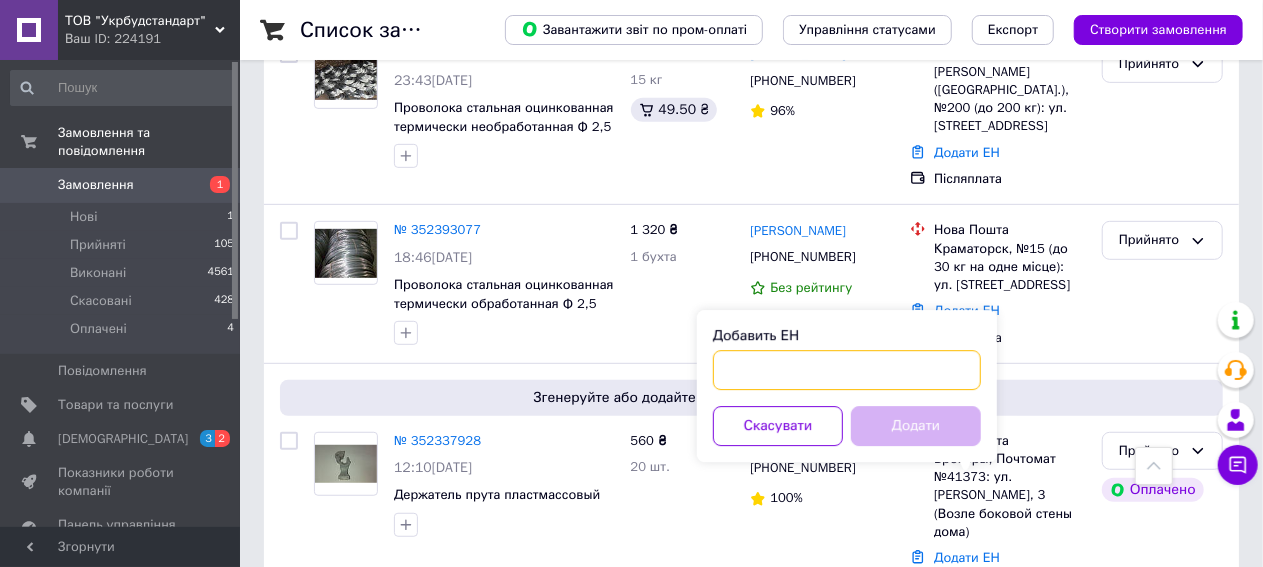 click on "Добавить ЕН" at bounding box center [847, 370] 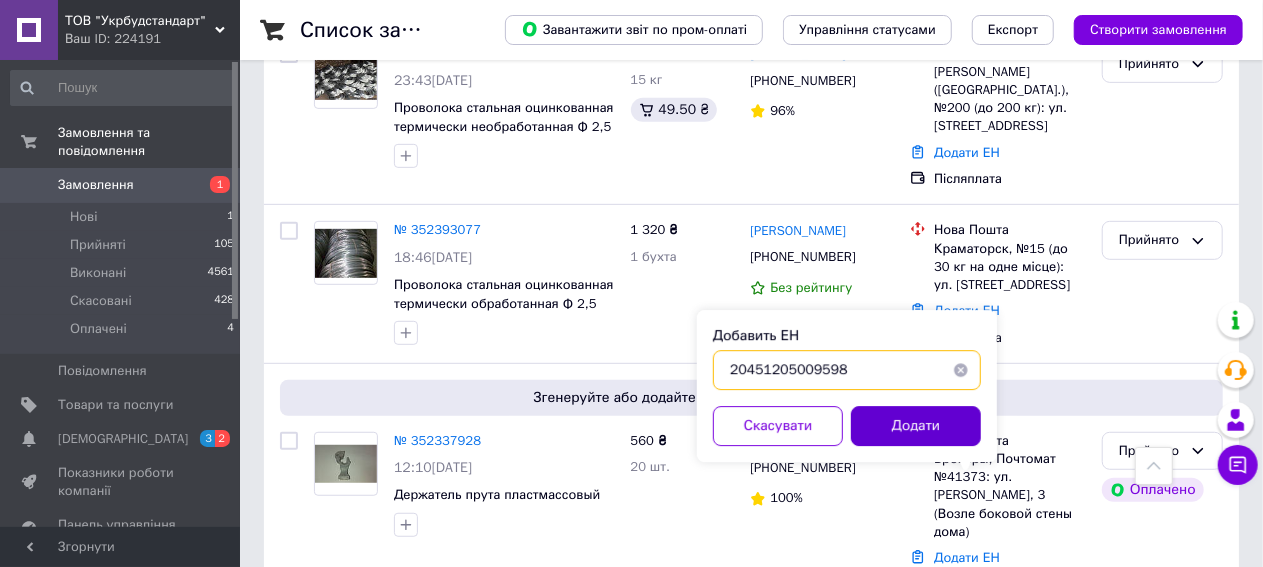 type on "20451205009598" 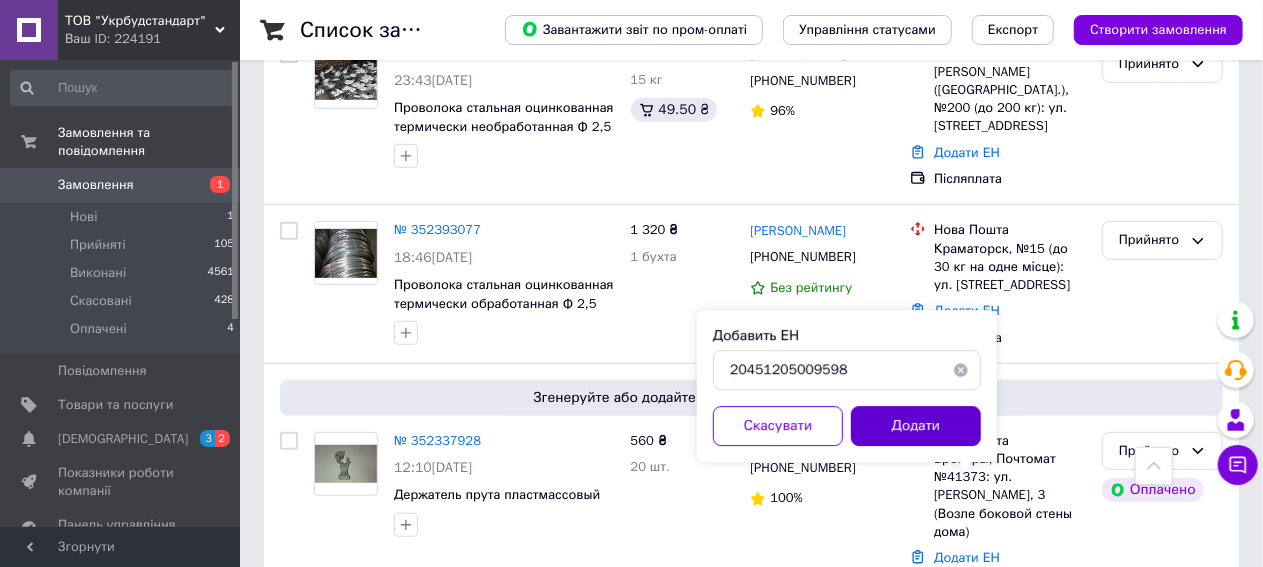 click on "Додати" at bounding box center [916, 426] 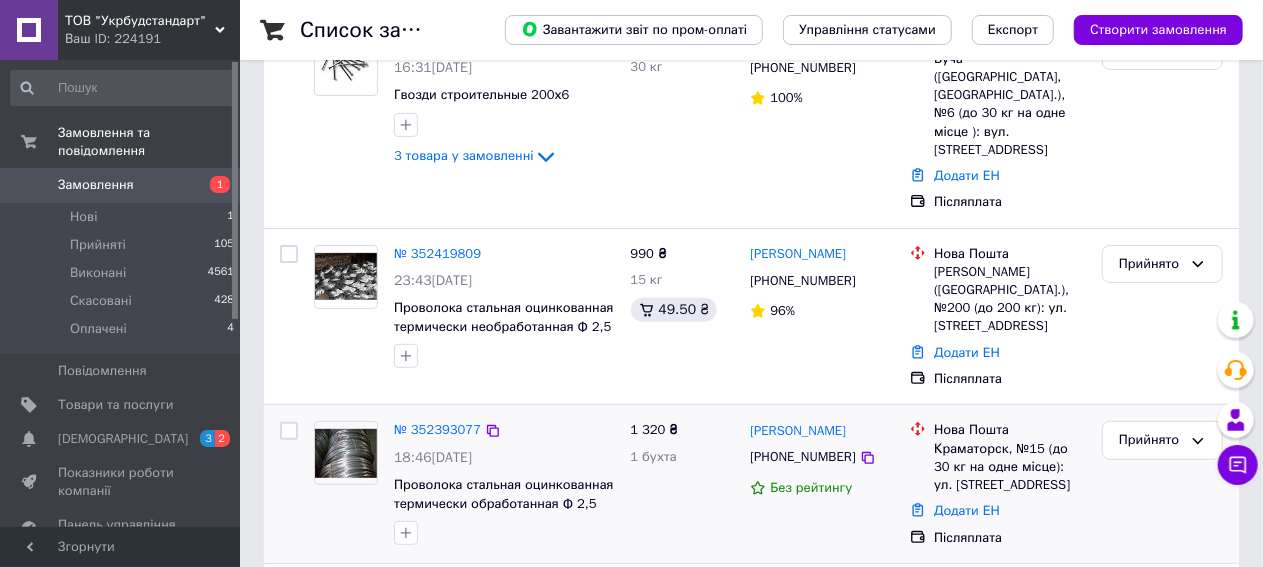 scroll, scrollTop: 300, scrollLeft: 0, axis: vertical 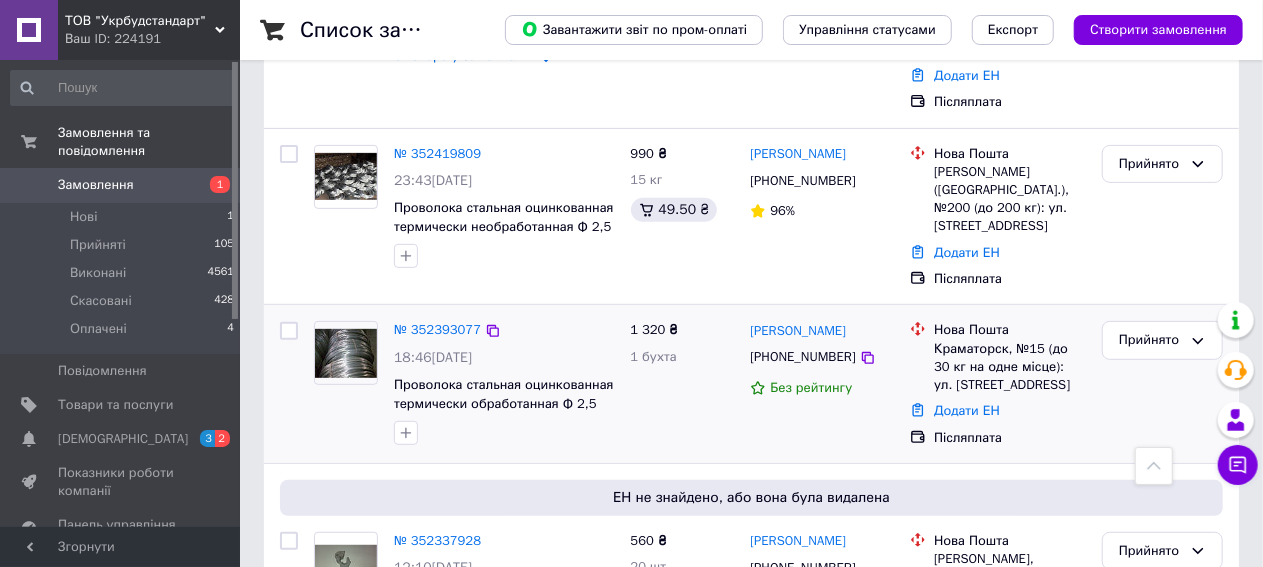 drag, startPoint x: 858, startPoint y: 301, endPoint x: 838, endPoint y: 309, distance: 21.540659 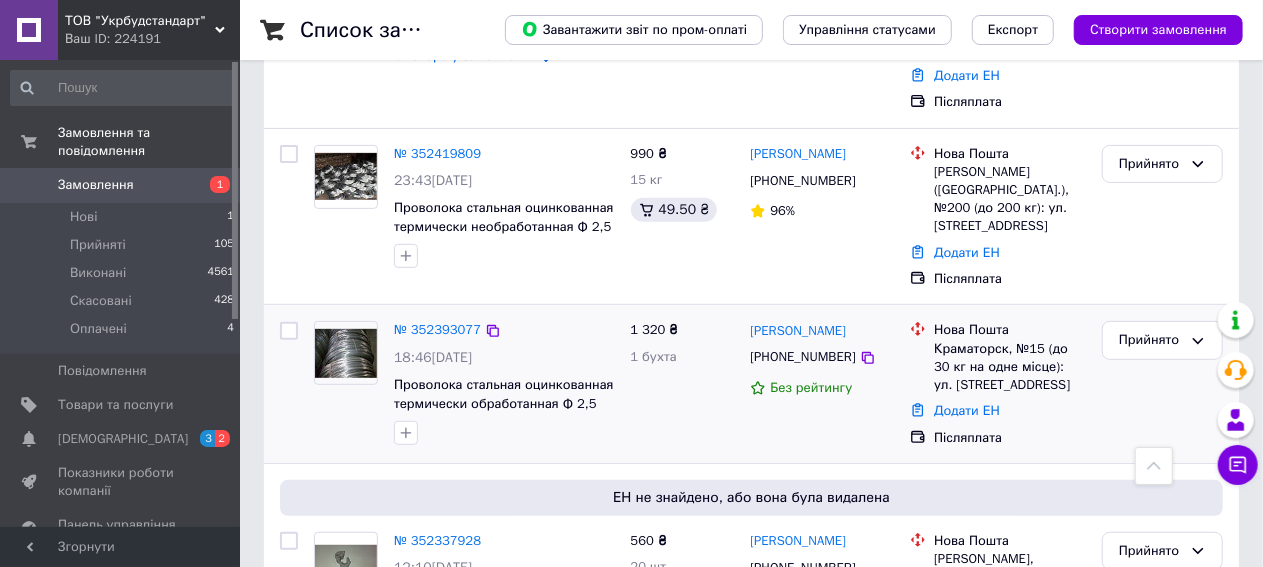 click at bounding box center (346, 353) 